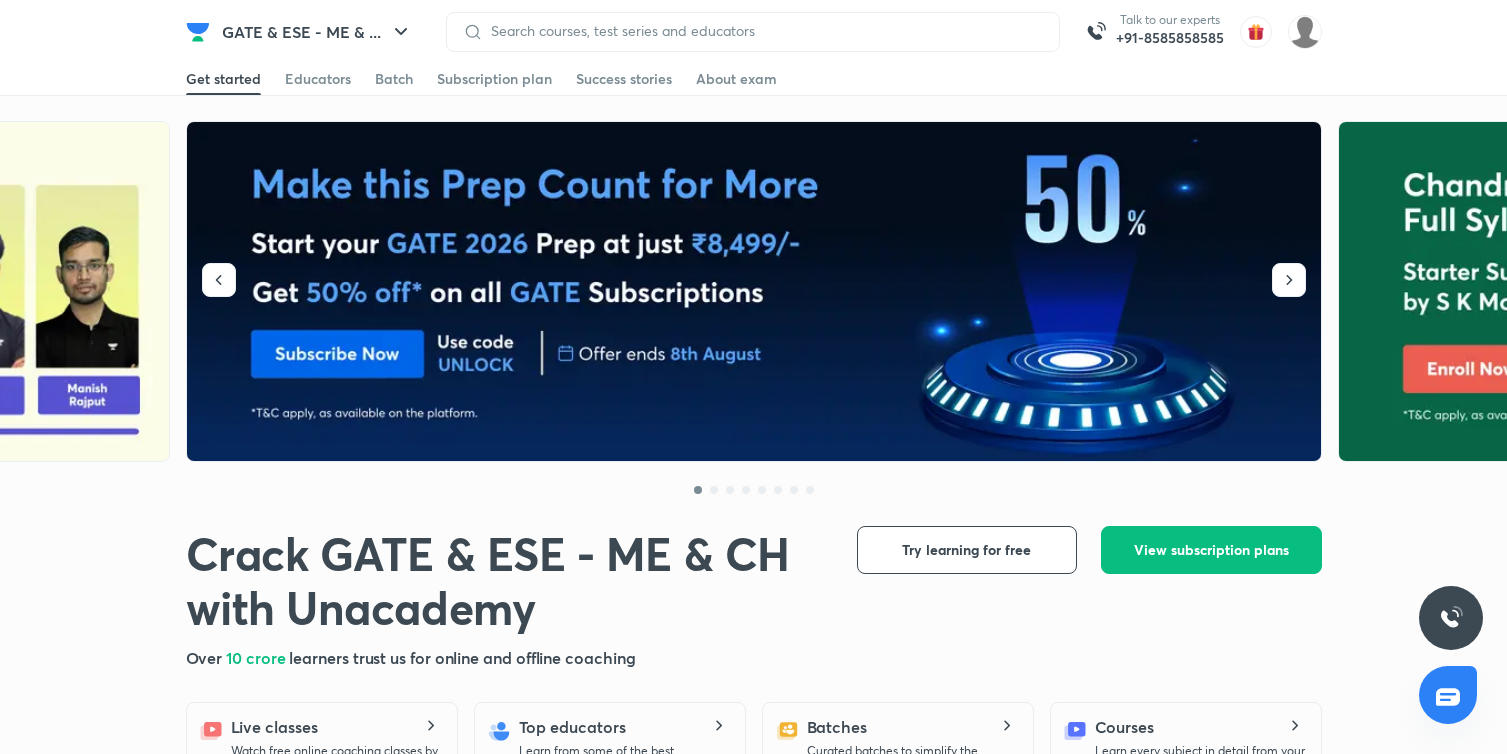 scroll, scrollTop: 0, scrollLeft: 0, axis: both 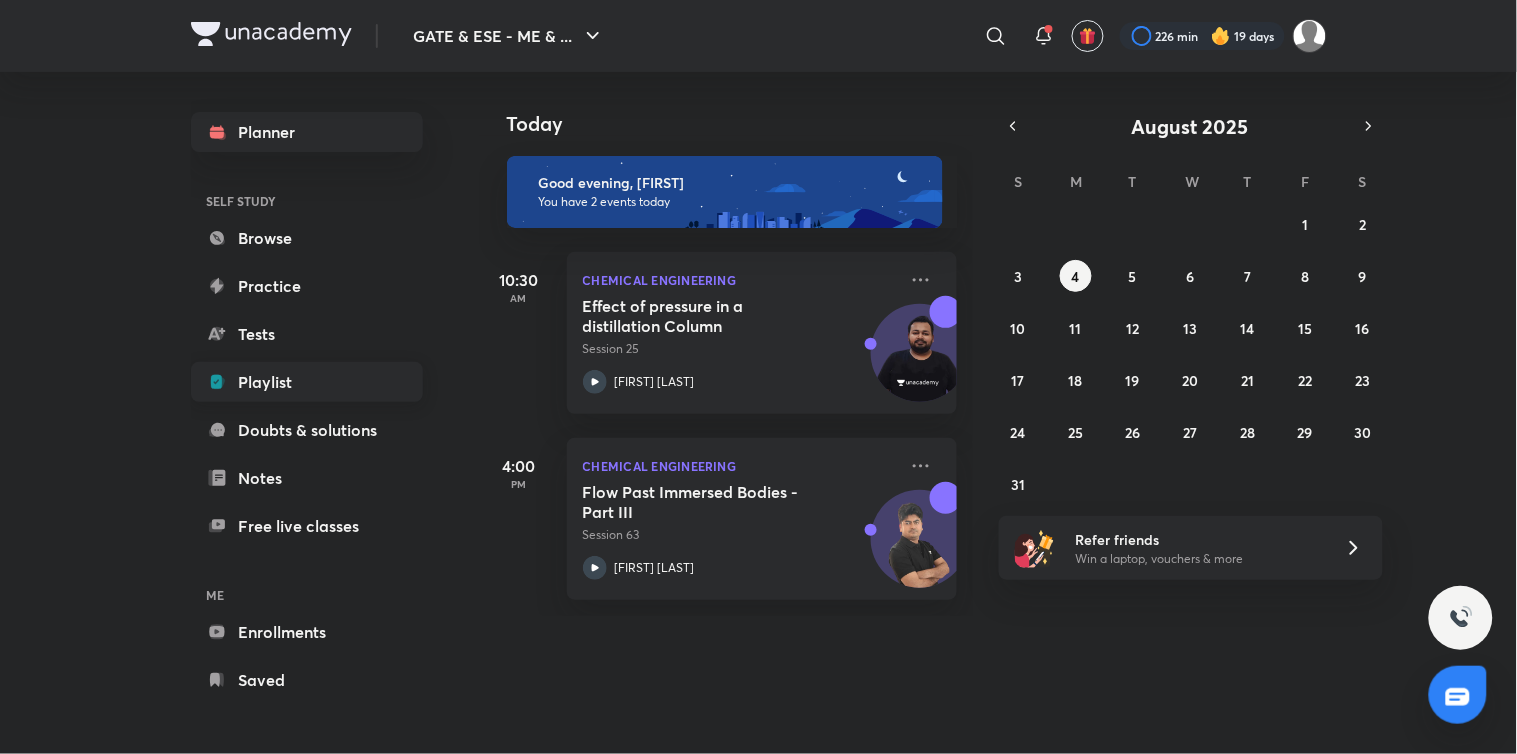 click on "Playlist" at bounding box center [307, 382] 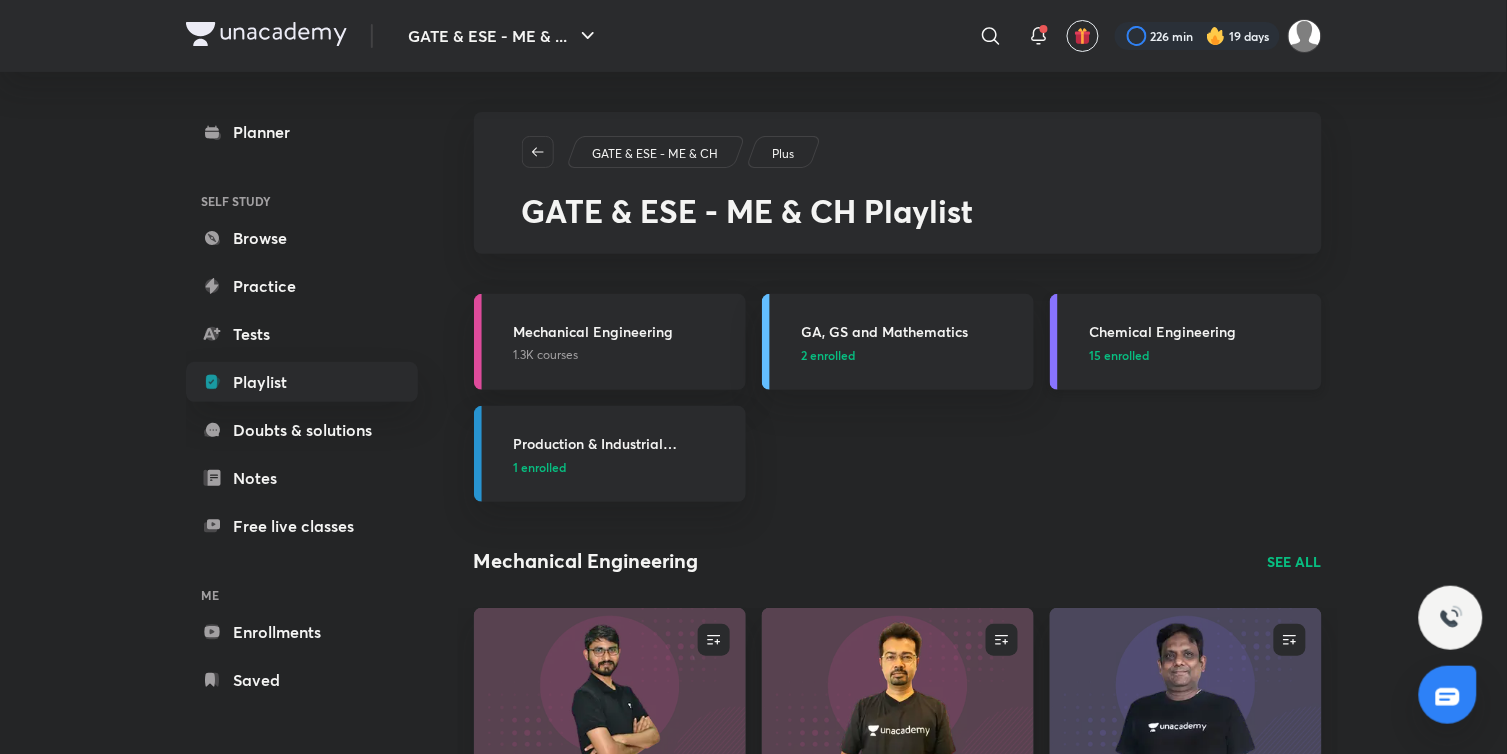 click on "15 enrolled" at bounding box center [1120, 355] 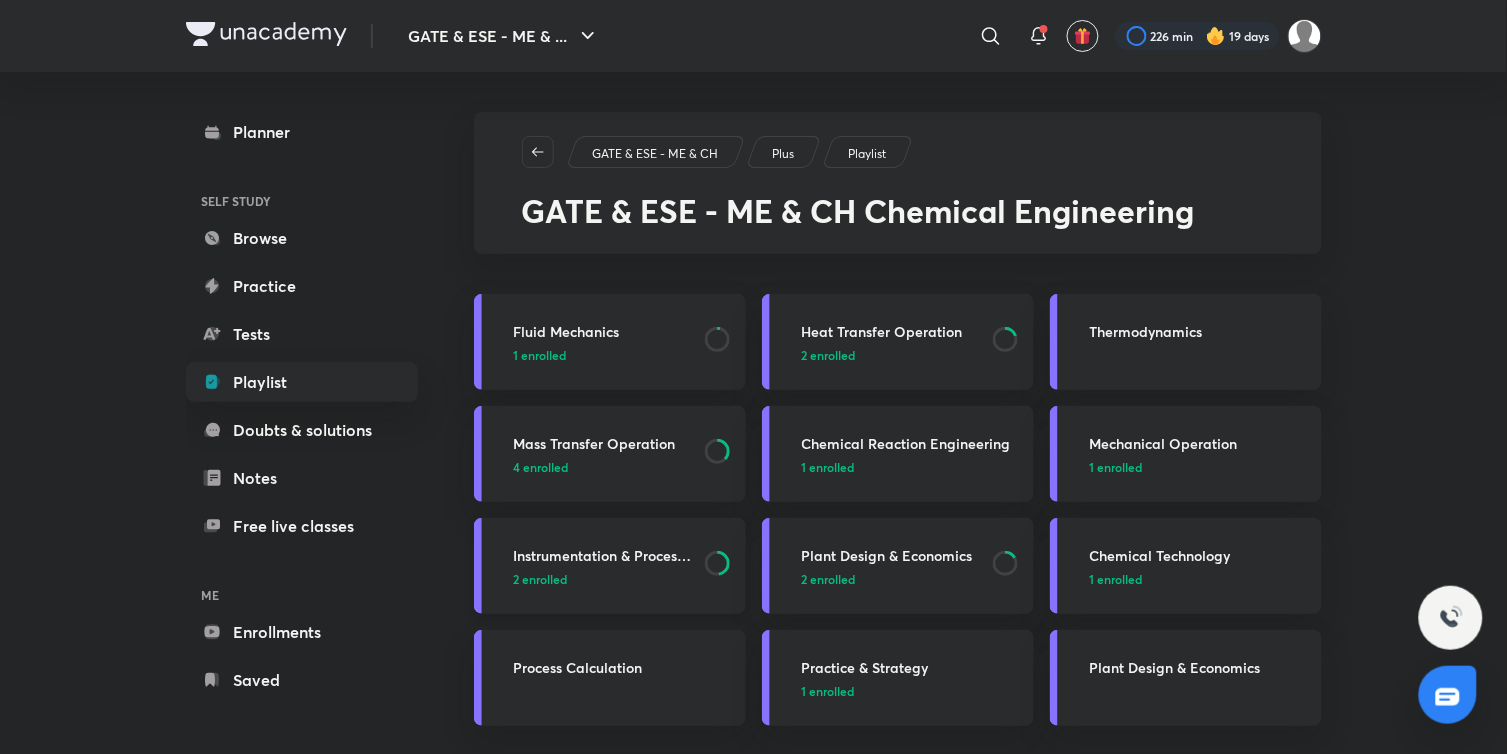 click on "2 enrolled" at bounding box center [541, 579] 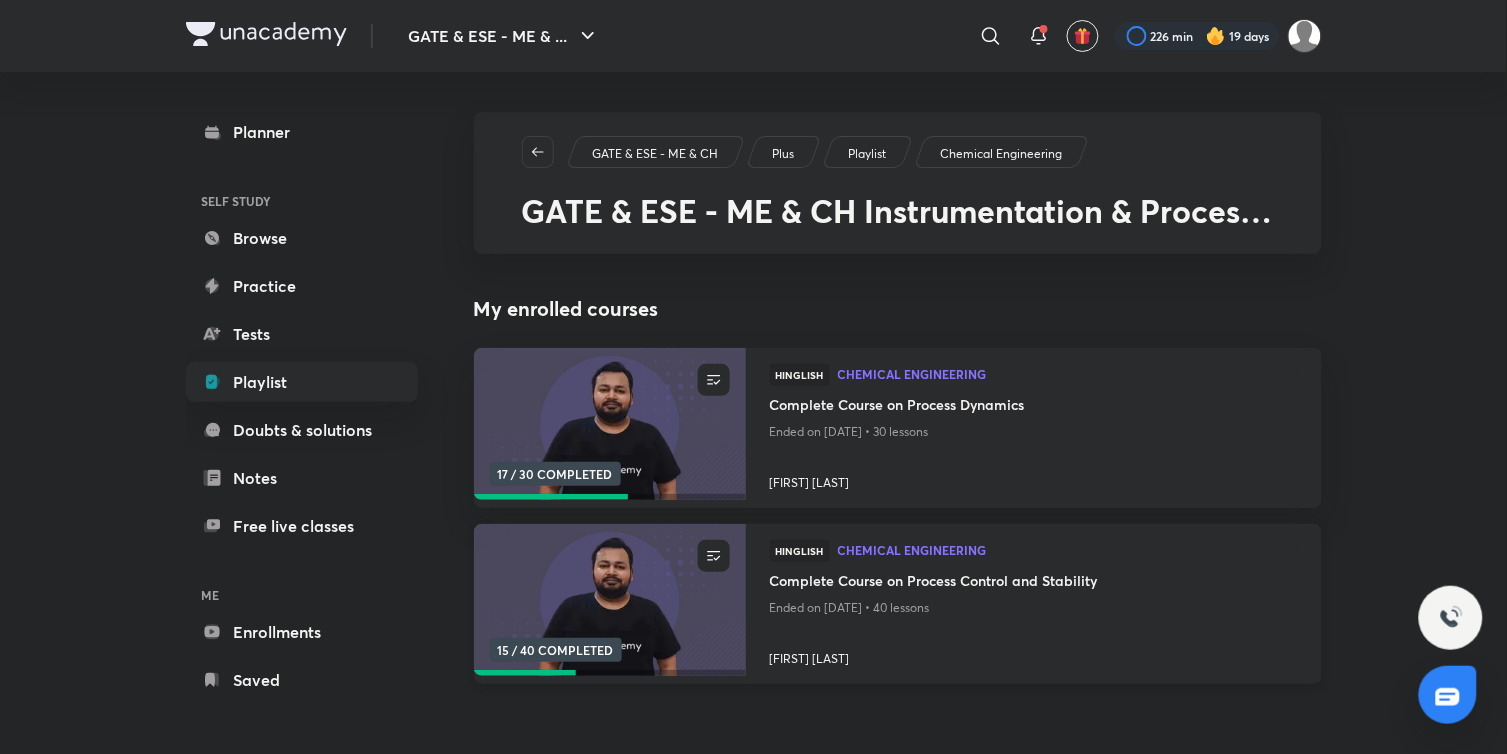 click at bounding box center [609, 600] 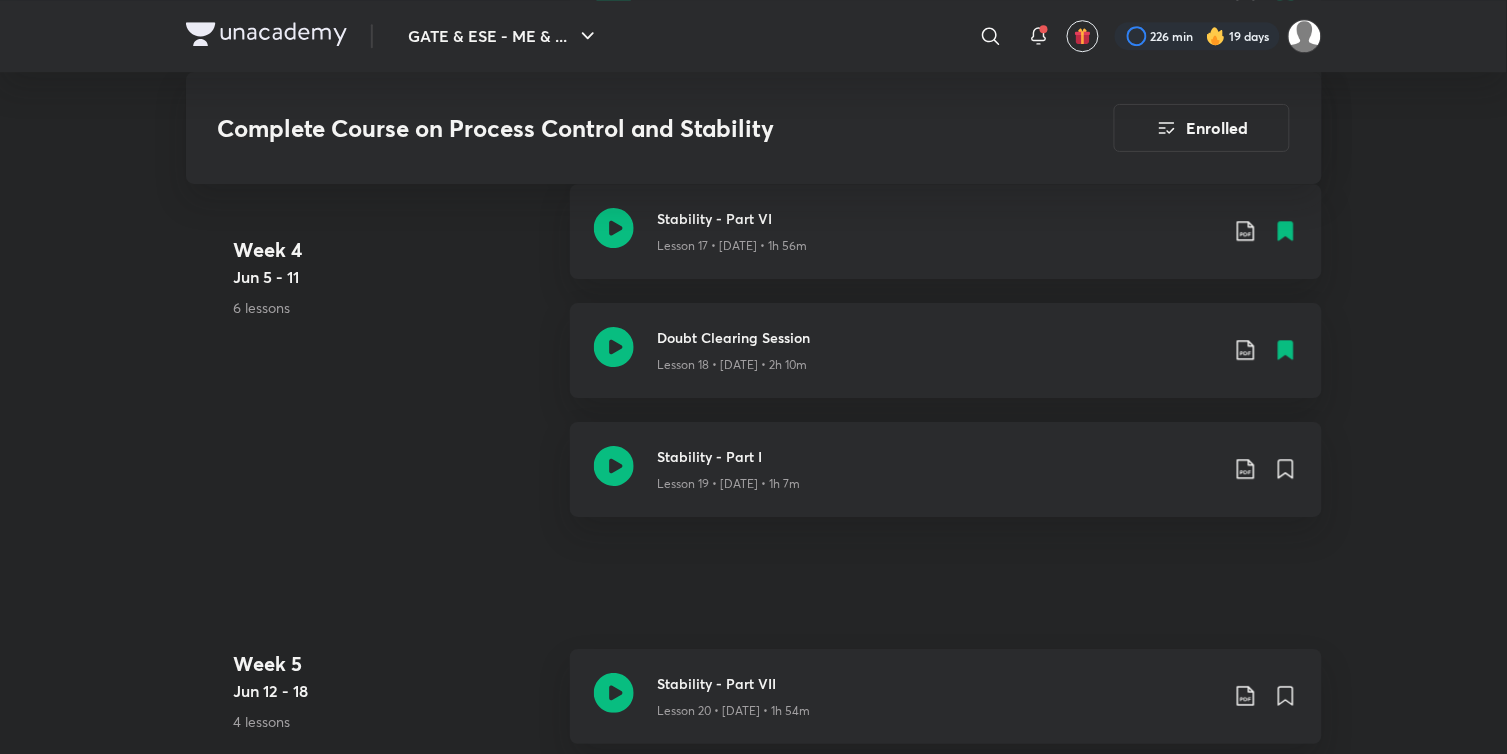 scroll, scrollTop: 3555, scrollLeft: 0, axis: vertical 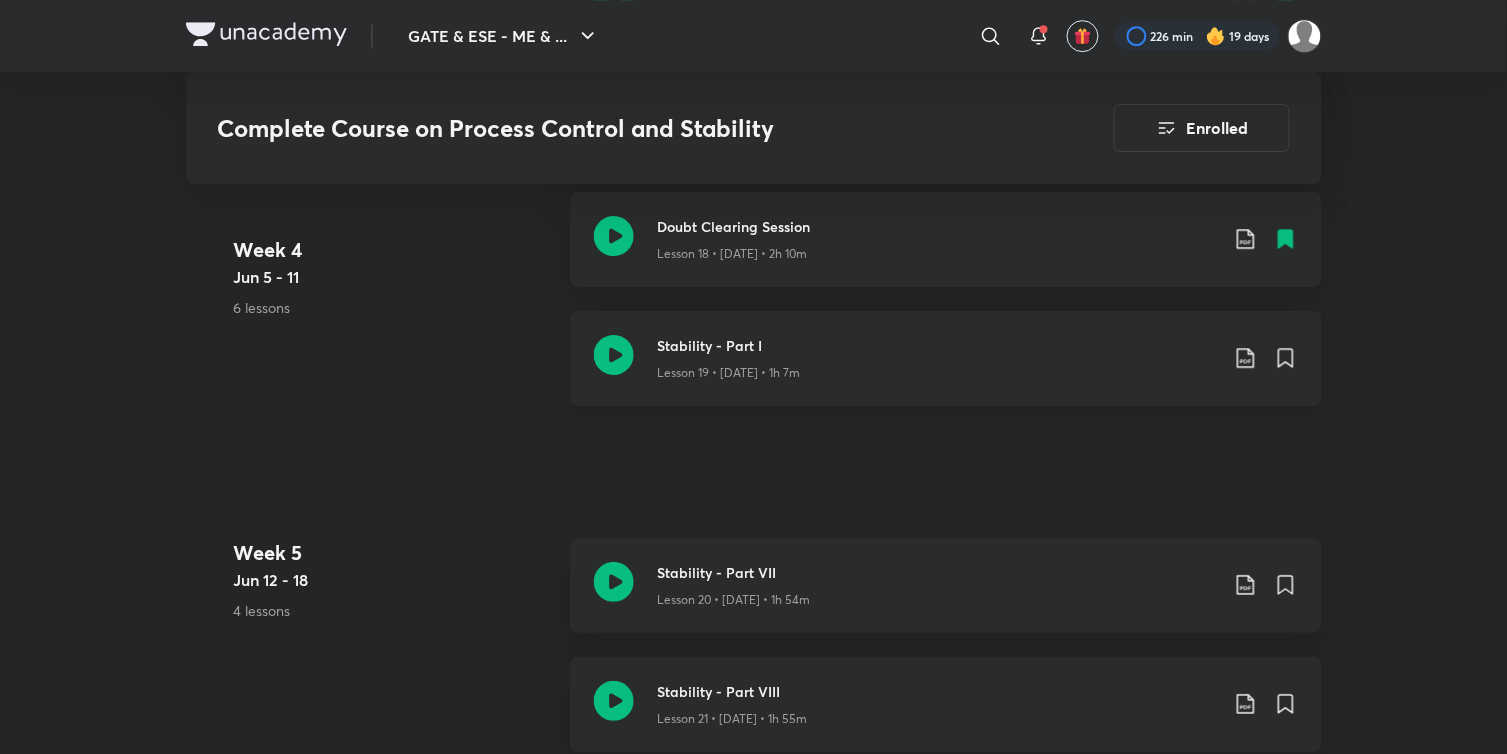click 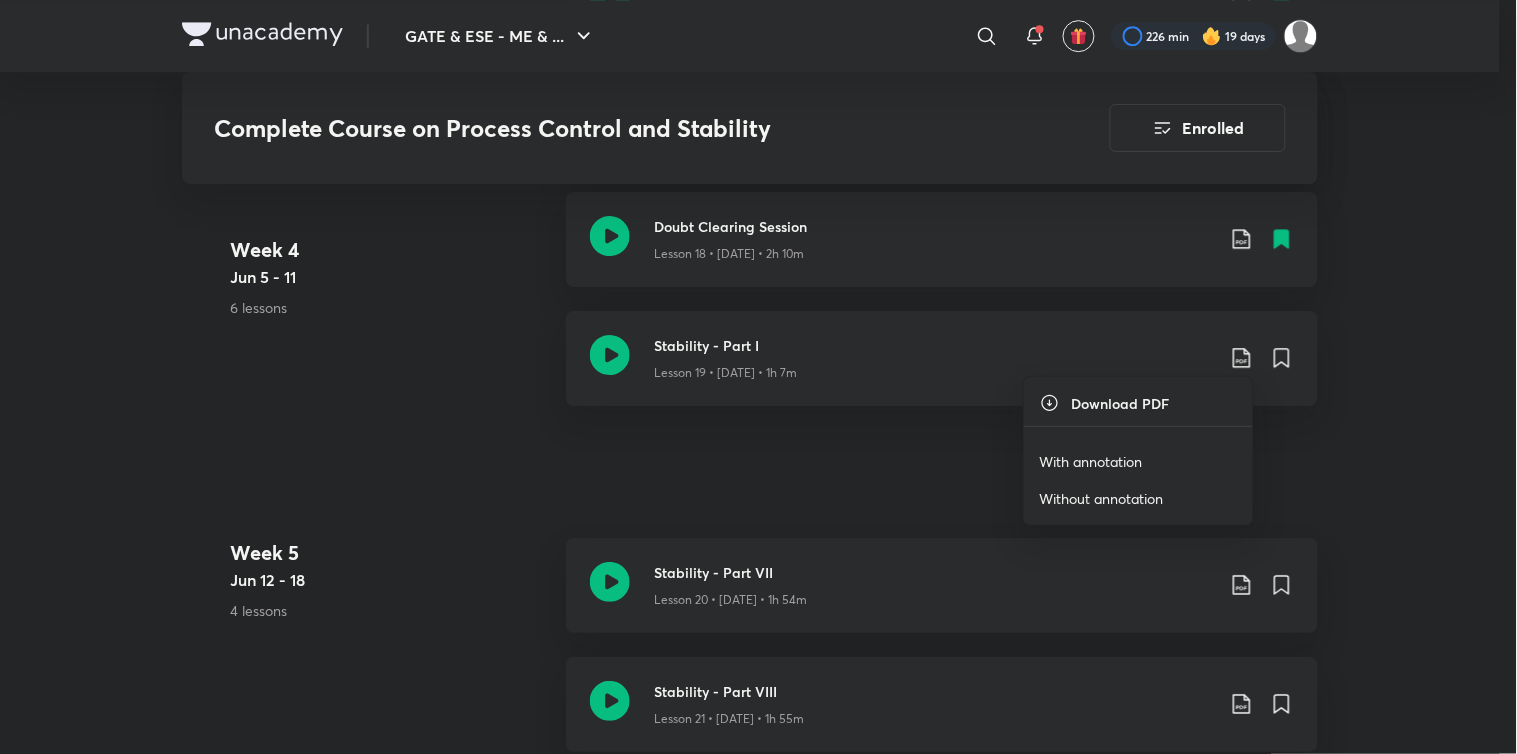 click on "With annotation" at bounding box center [1091, 461] 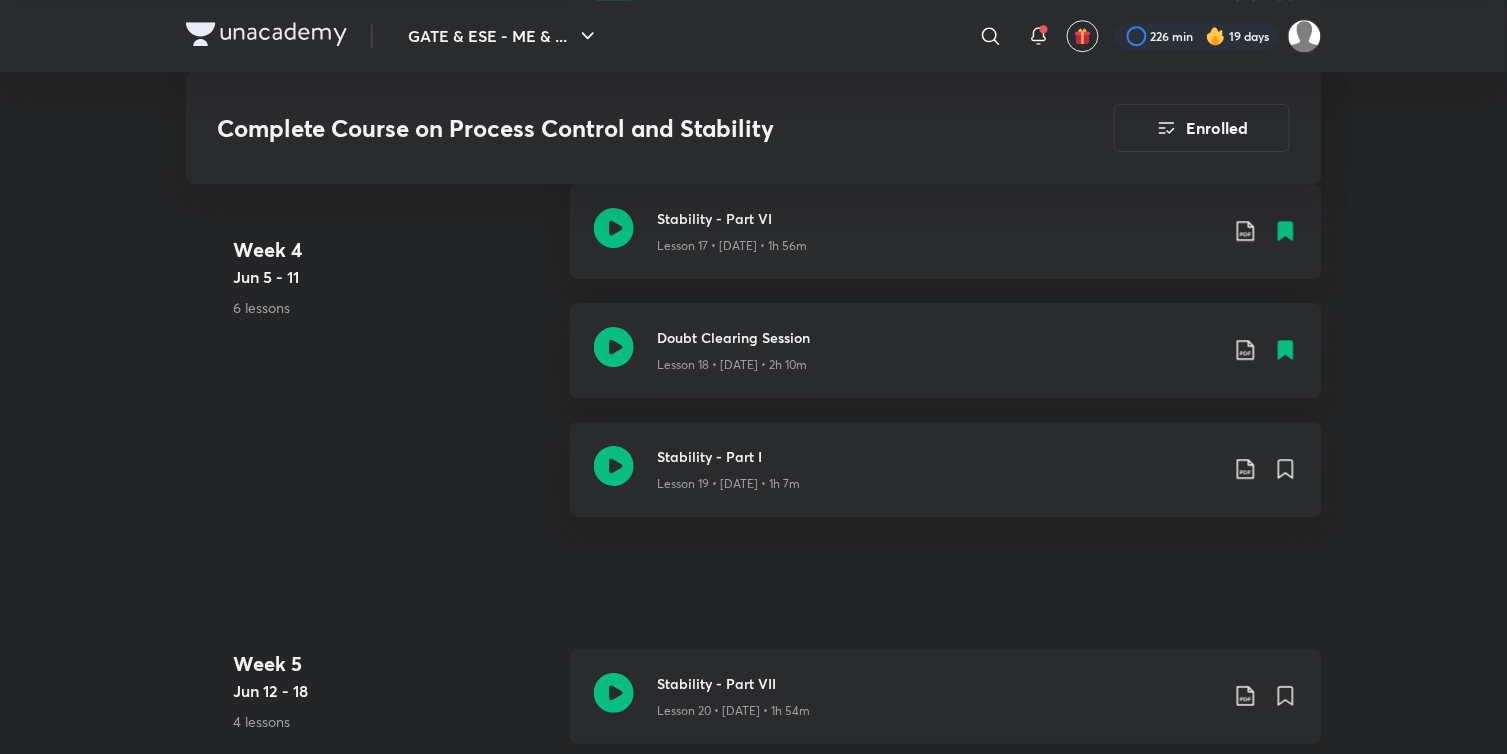 scroll, scrollTop: 3555, scrollLeft: 0, axis: vertical 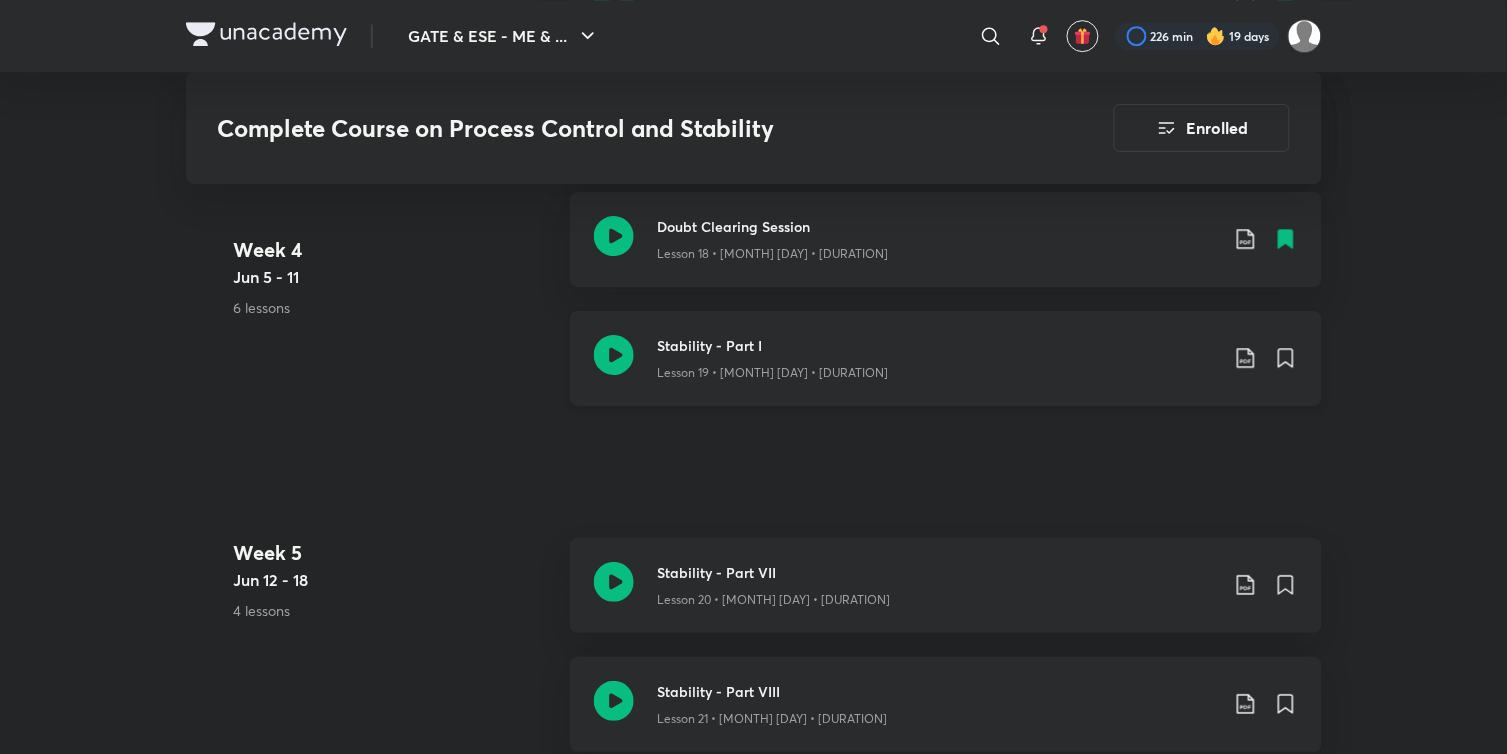 click 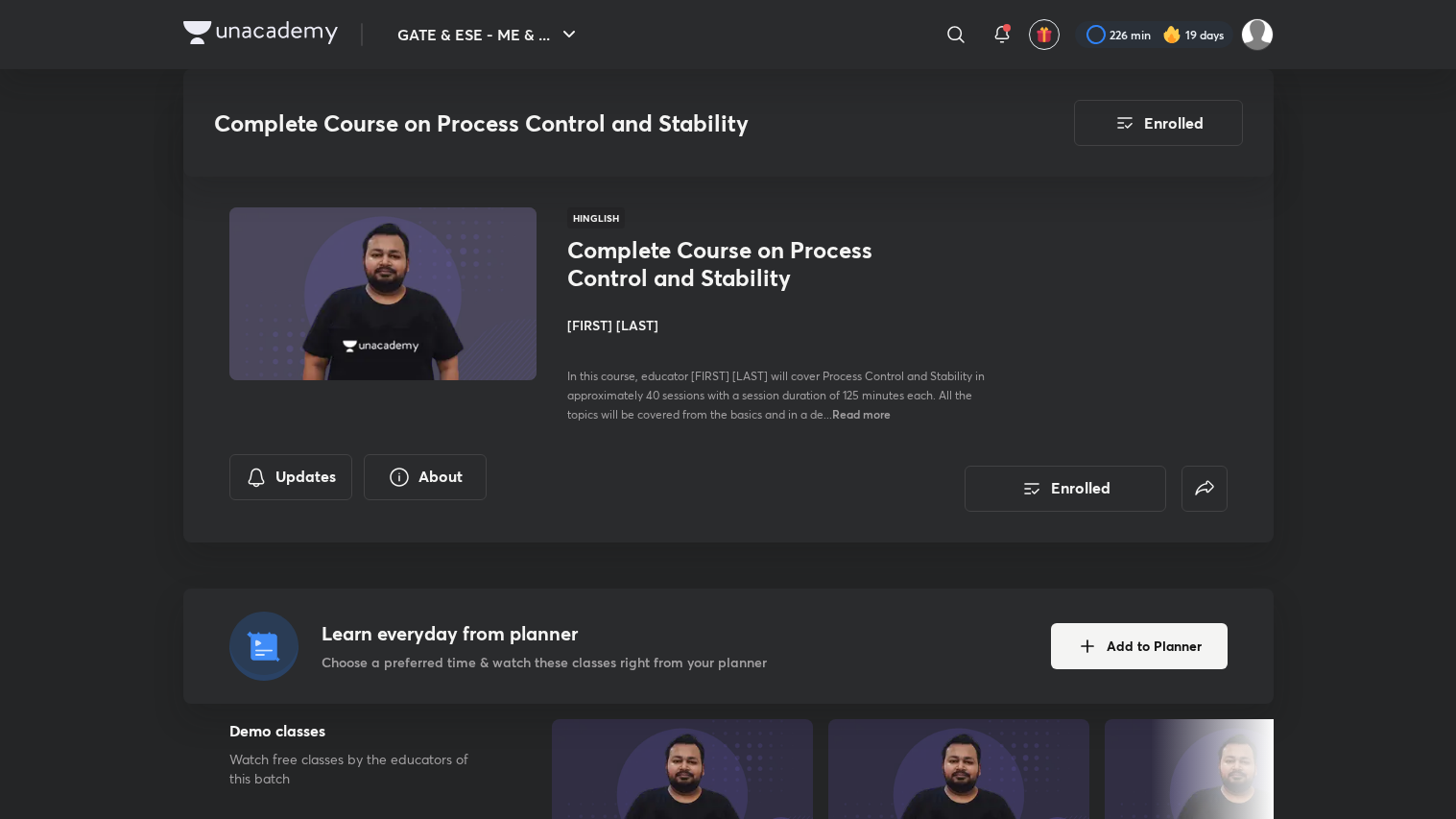 scroll, scrollTop: 3413, scrollLeft: 0, axis: vertical 